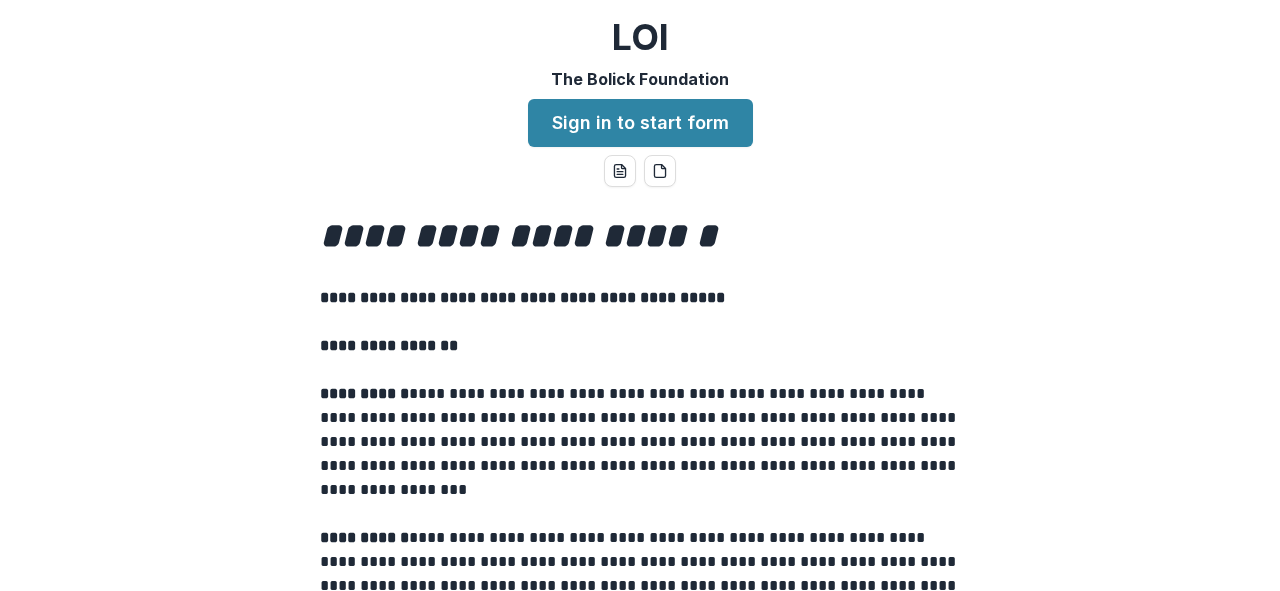 scroll, scrollTop: 0, scrollLeft: 0, axis: both 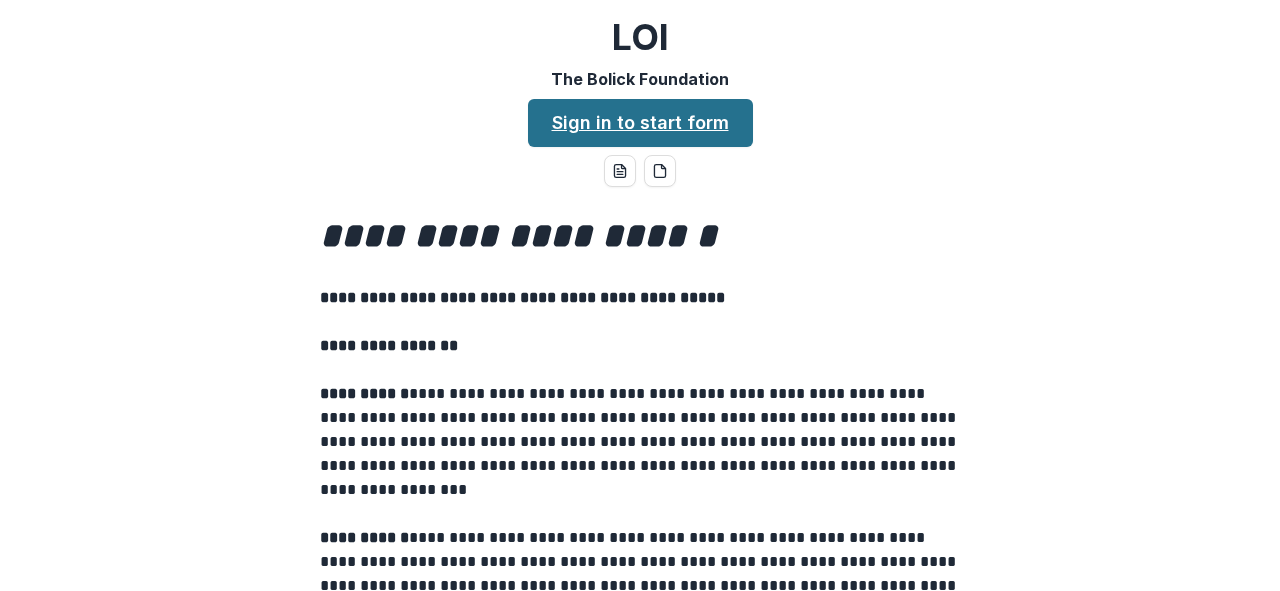 click on "Sign in to start form" at bounding box center (640, 123) 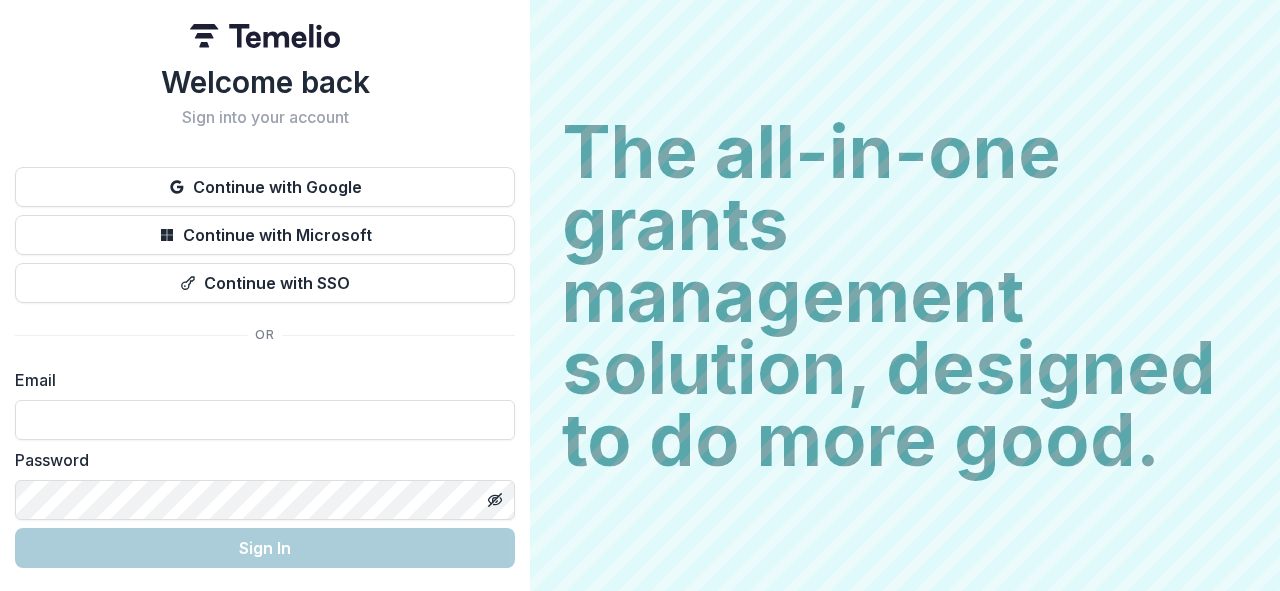 scroll, scrollTop: 0, scrollLeft: 0, axis: both 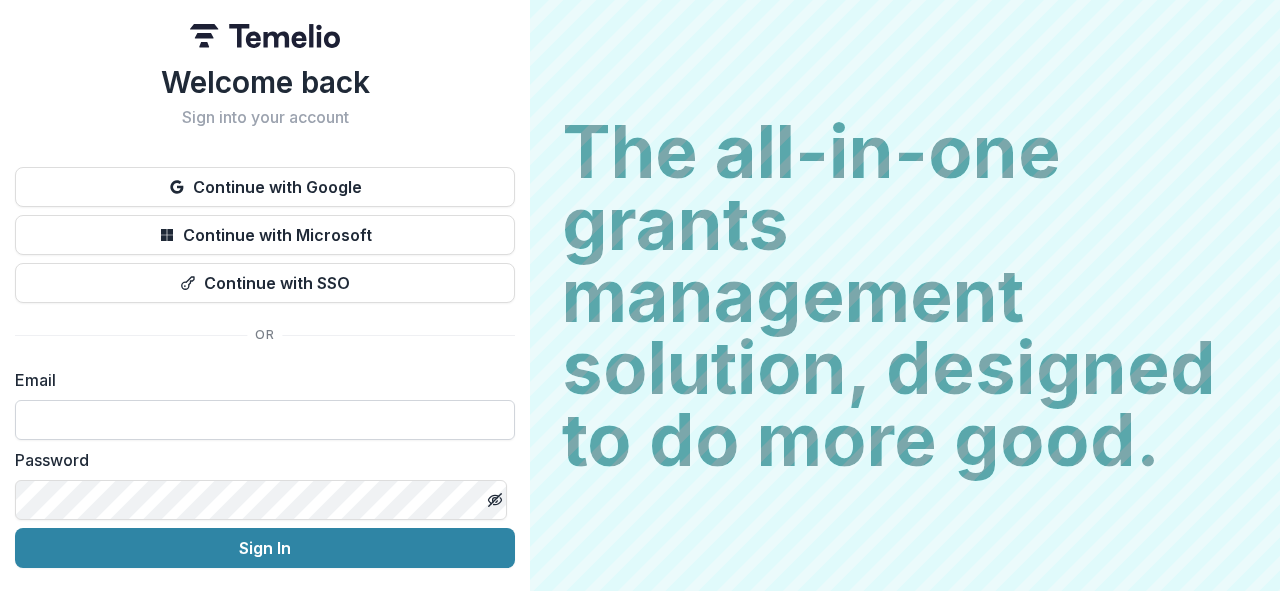 click at bounding box center (265, 420) 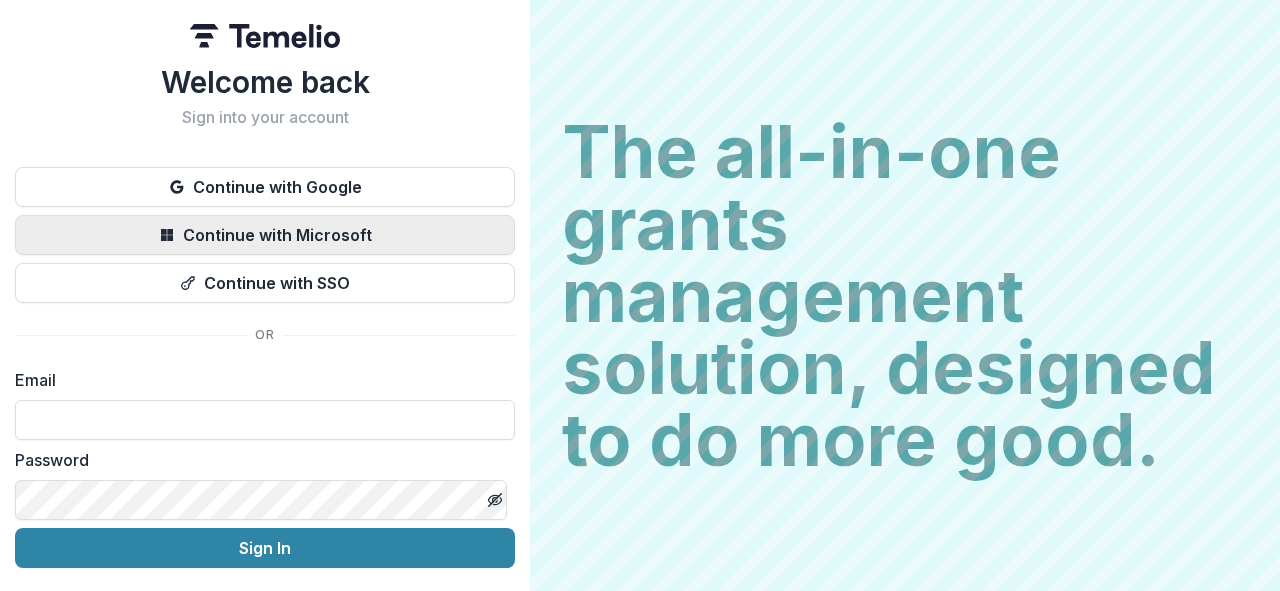 type on "**********" 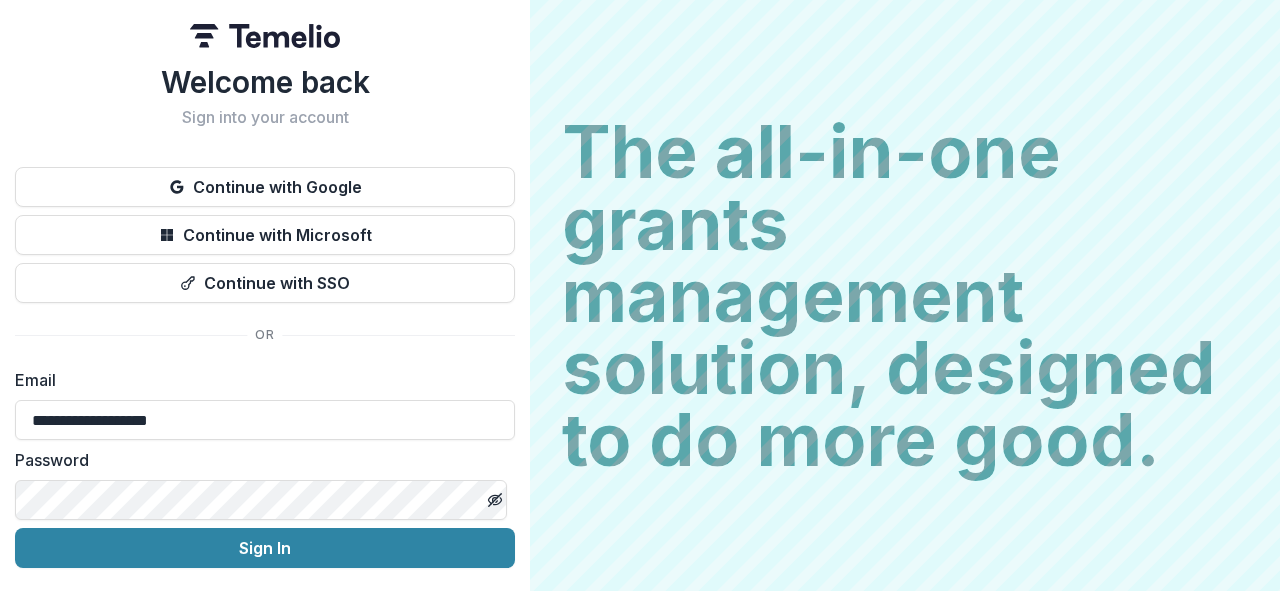 click on "Sign In" at bounding box center (265, 548) 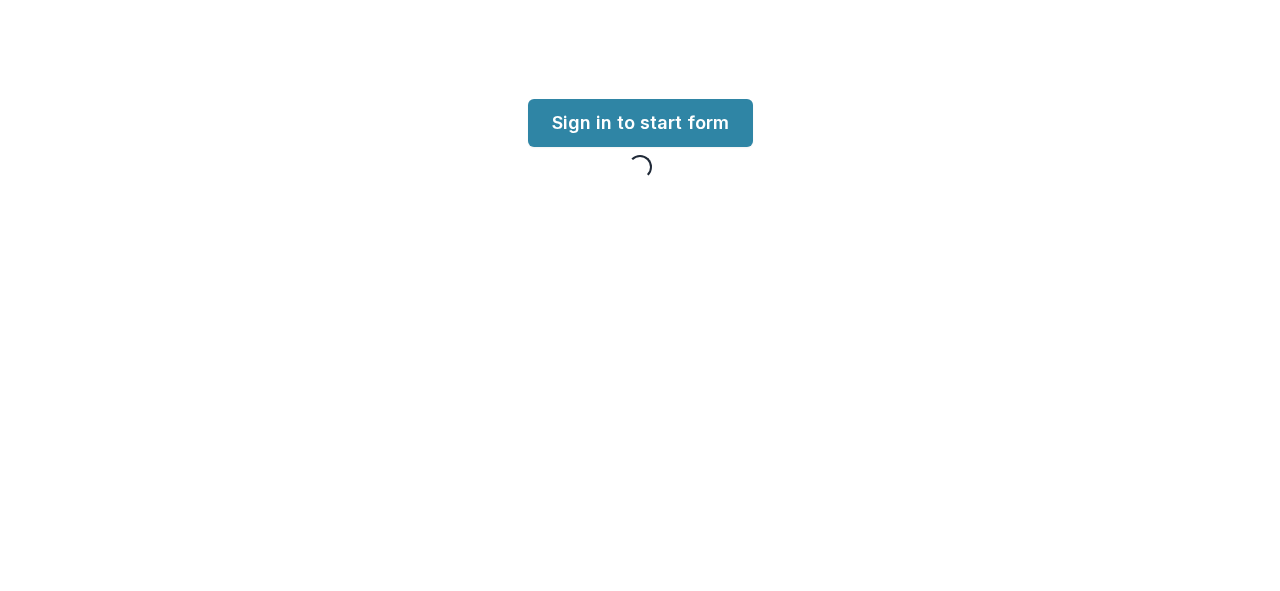 scroll, scrollTop: 0, scrollLeft: 0, axis: both 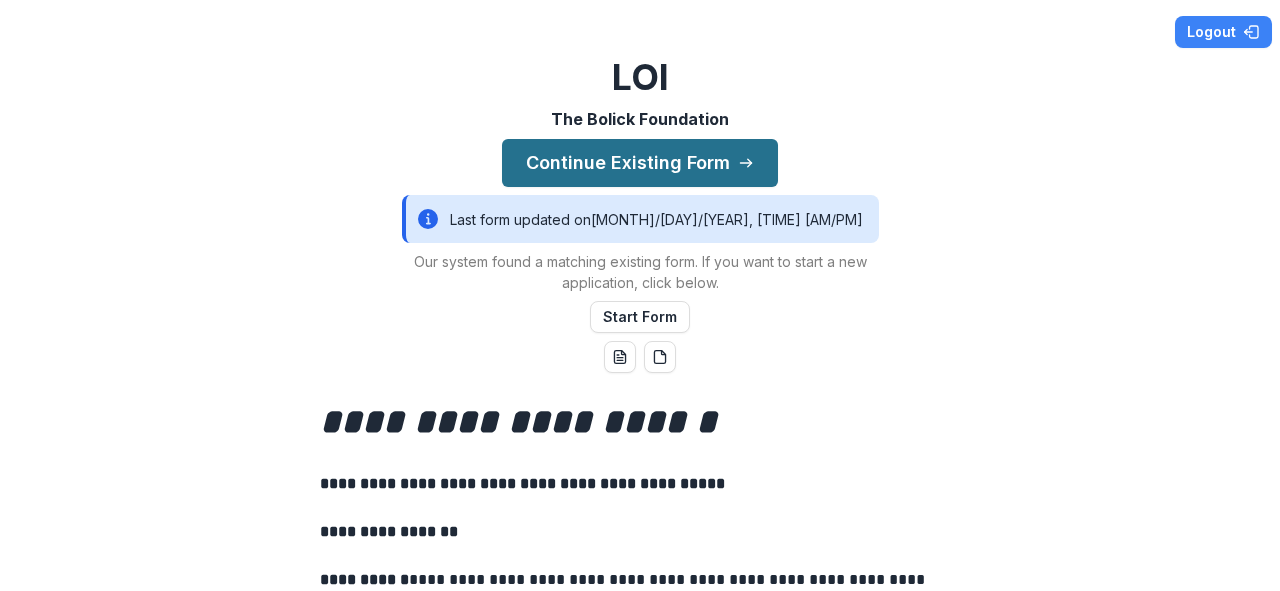 click on "Continue Existing Form" at bounding box center (640, 163) 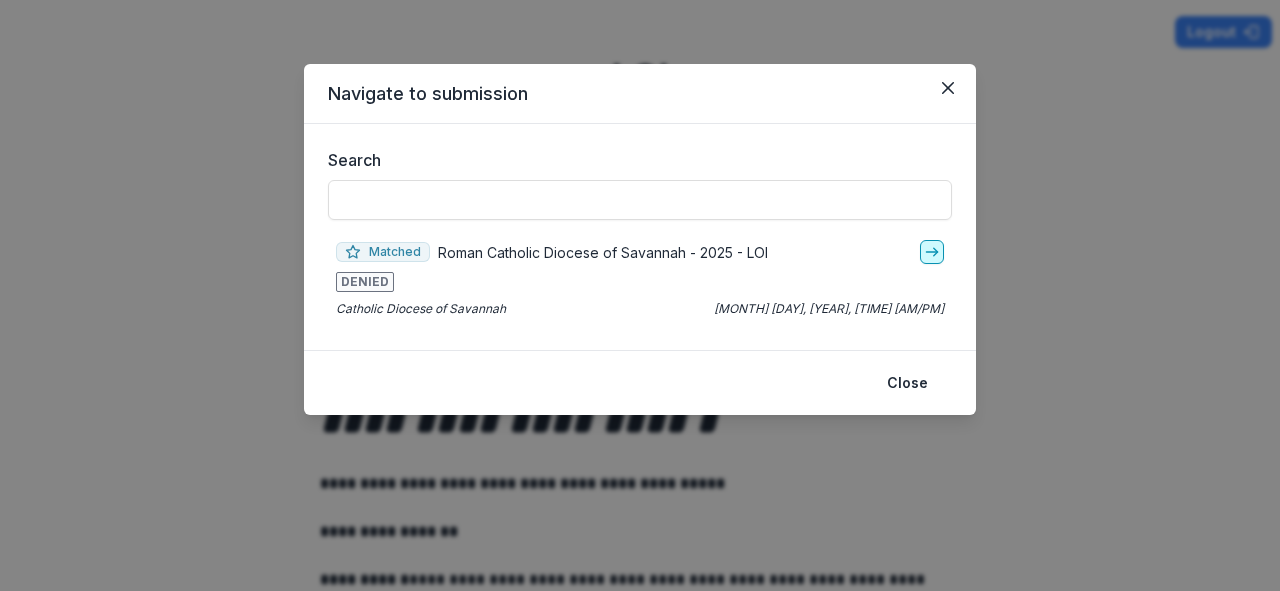 click 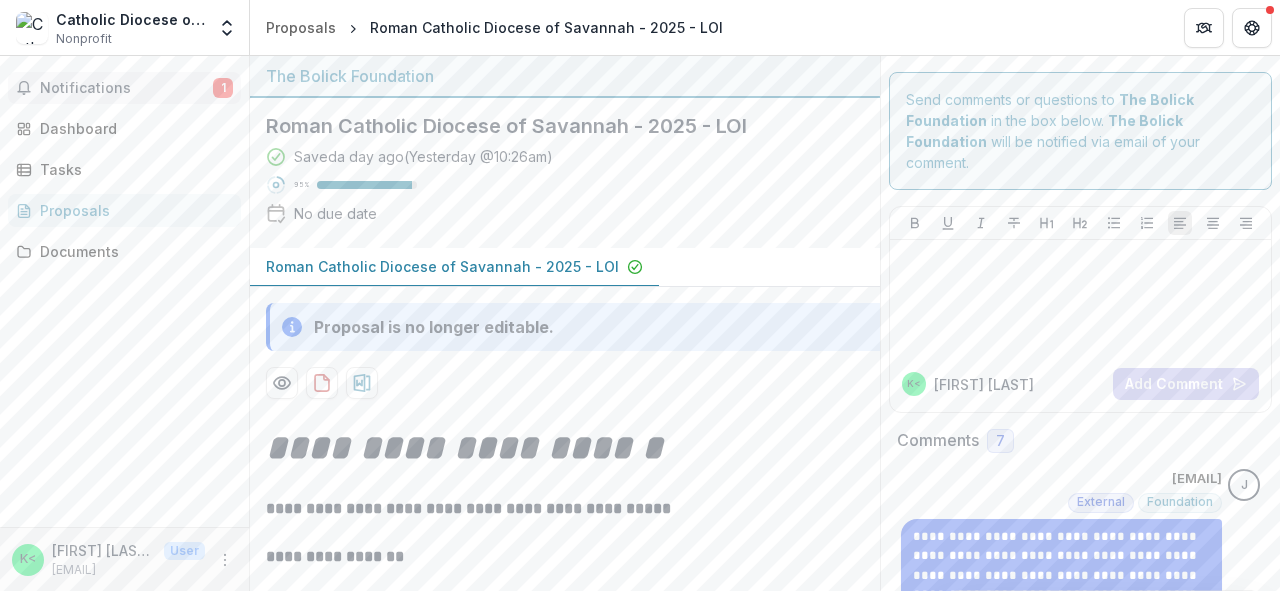 click on "Notifications" at bounding box center (126, 88) 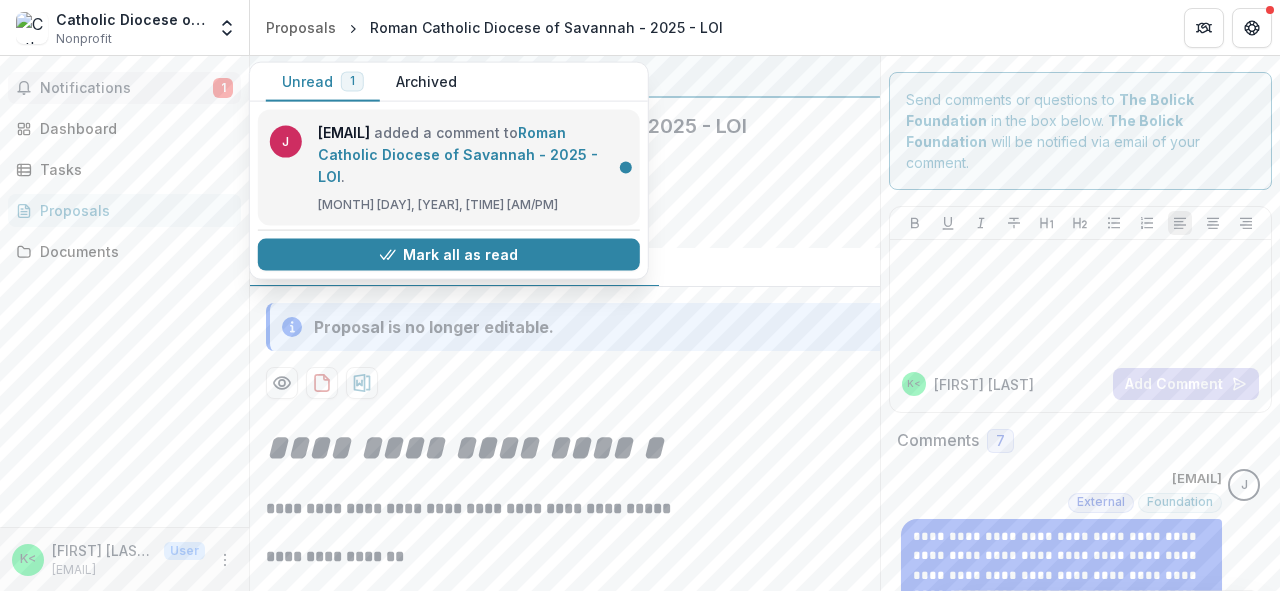 click on "Roman Catholic Diocese of Savannah - 2025 - LOI" at bounding box center (458, 154) 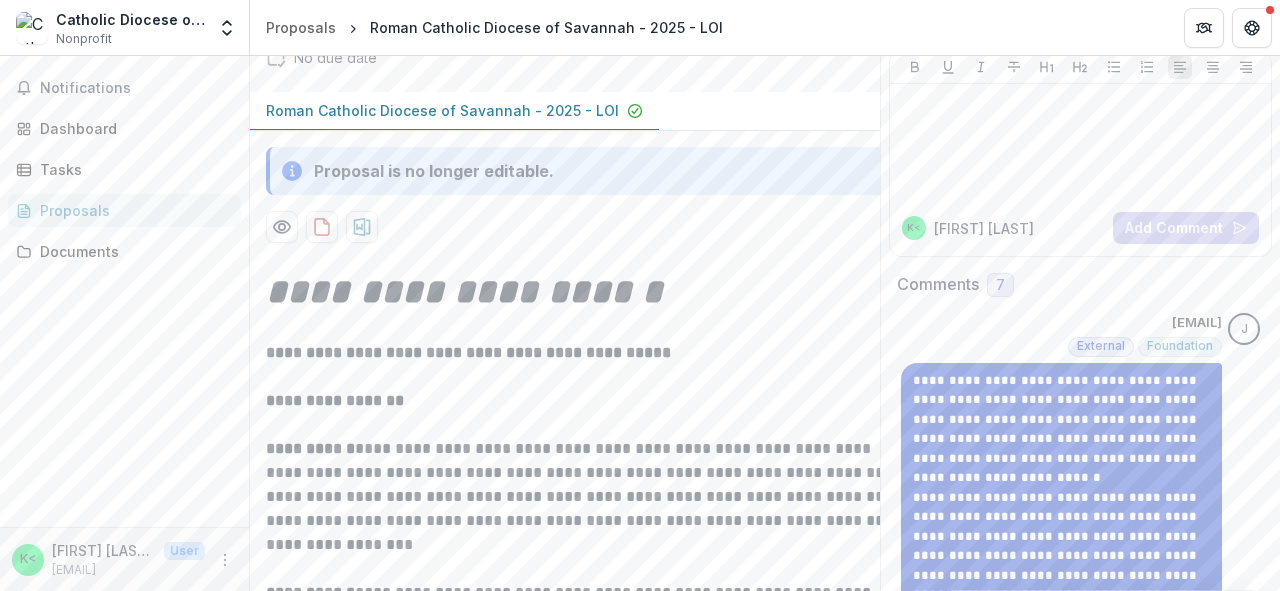 scroll, scrollTop: 0, scrollLeft: 0, axis: both 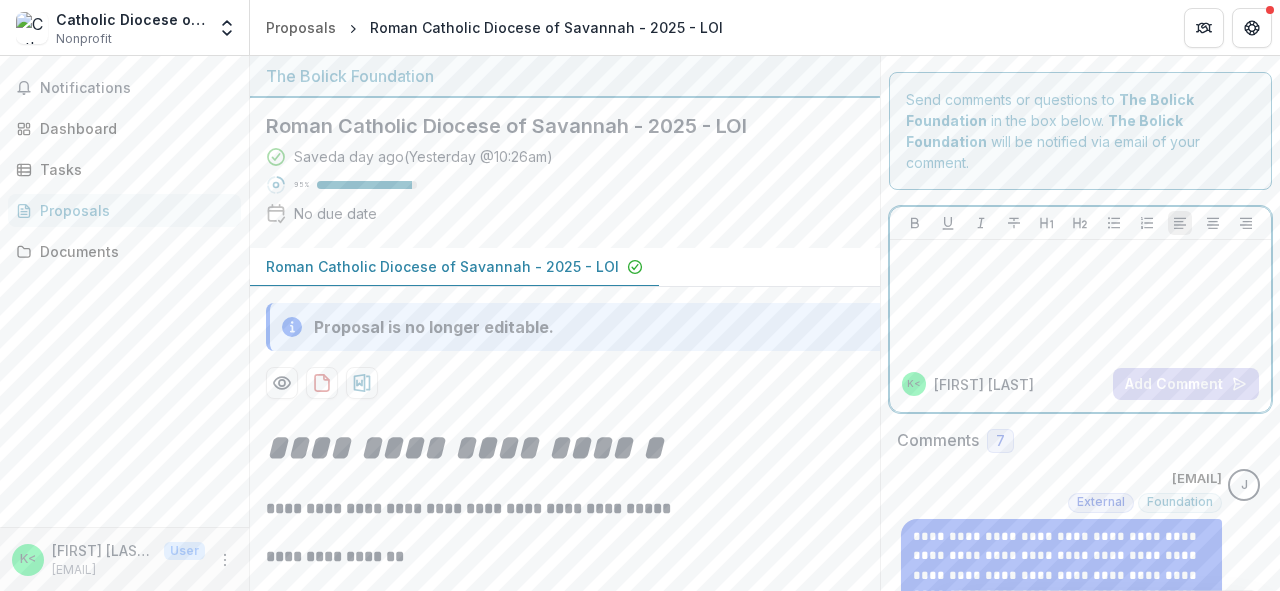 click at bounding box center (1080, 259) 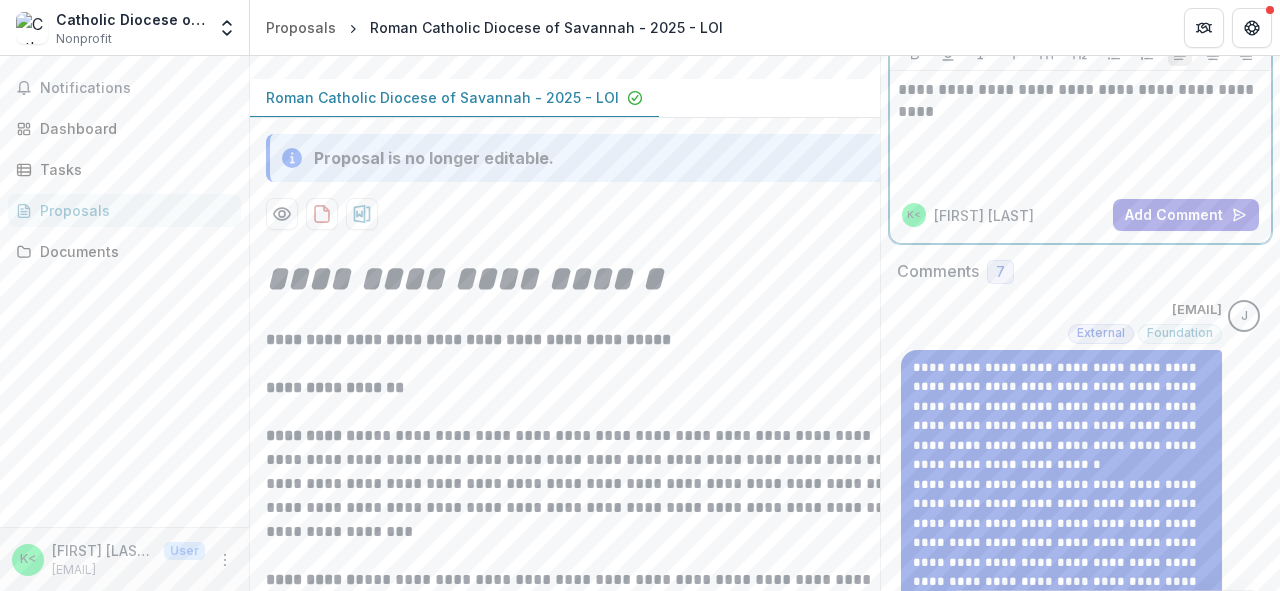 scroll, scrollTop: 0, scrollLeft: 0, axis: both 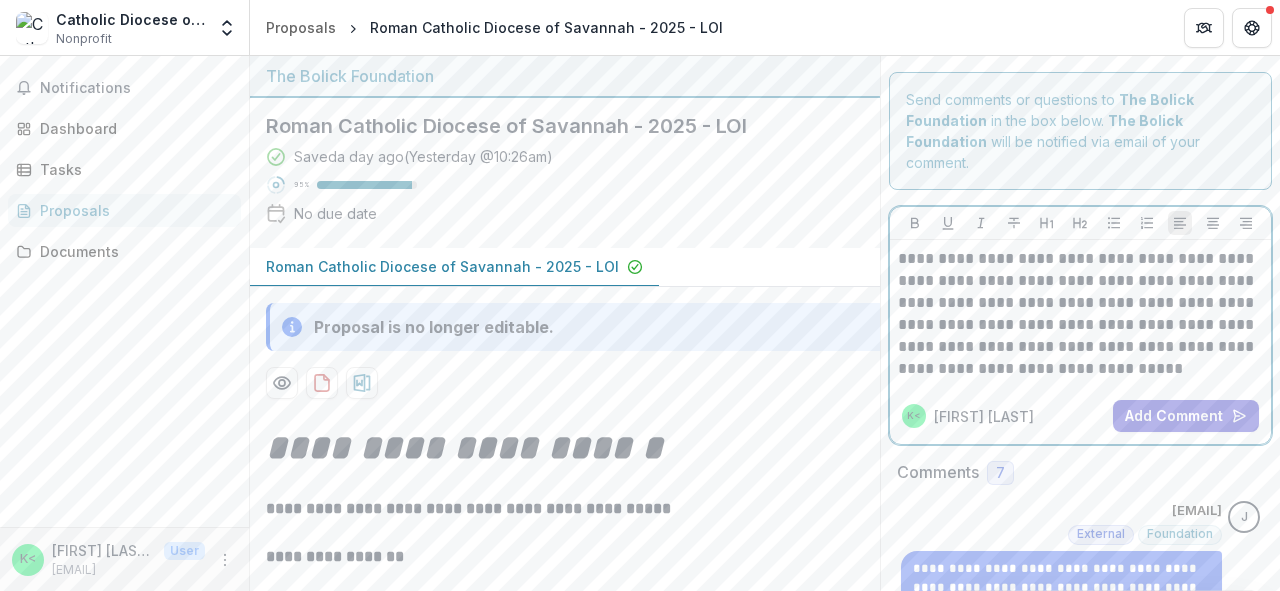 click on "**********" at bounding box center (1081, 314) 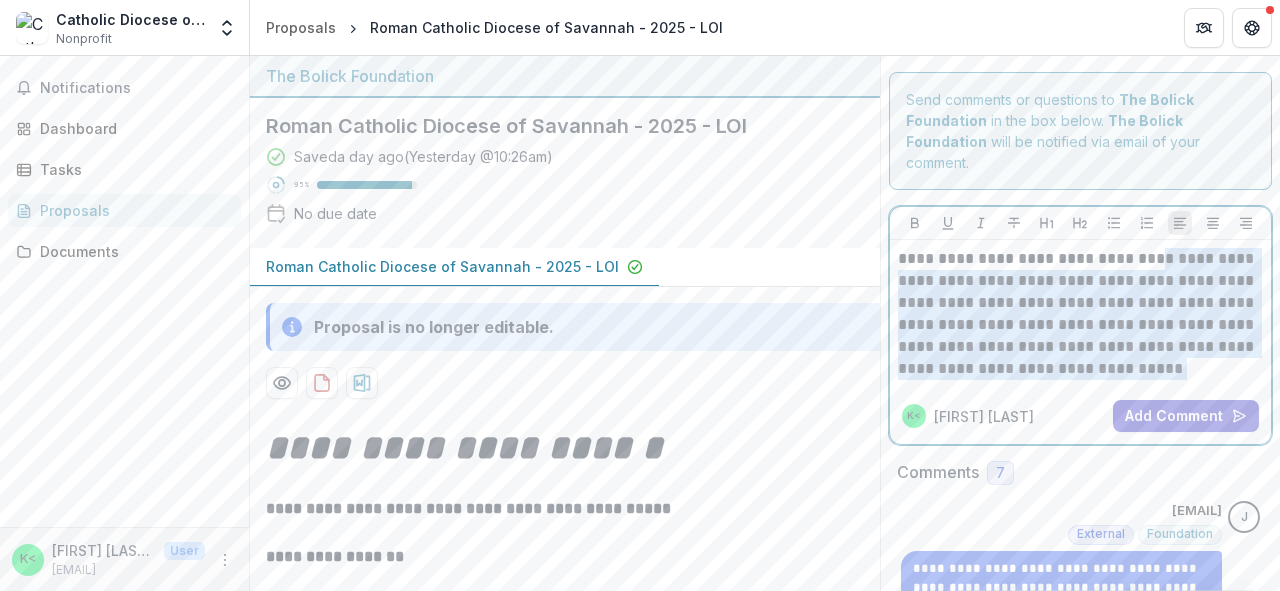 drag, startPoint x: 1132, startPoint y: 238, endPoint x: 1132, endPoint y: 340, distance: 102 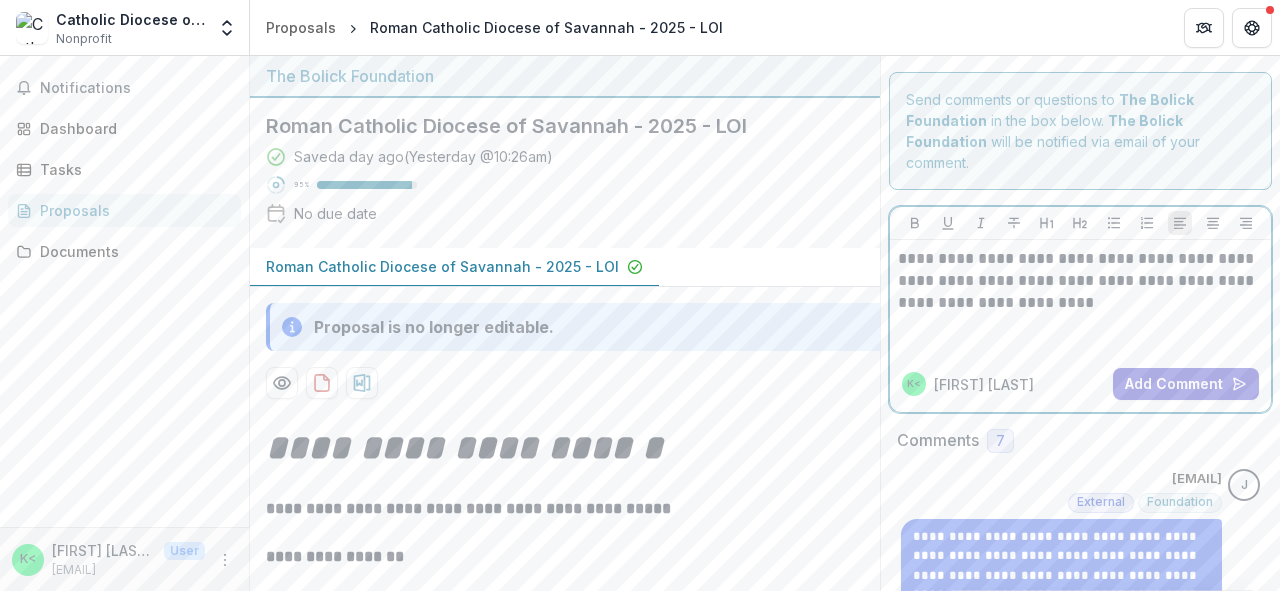 click on "**********" at bounding box center [1081, 281] 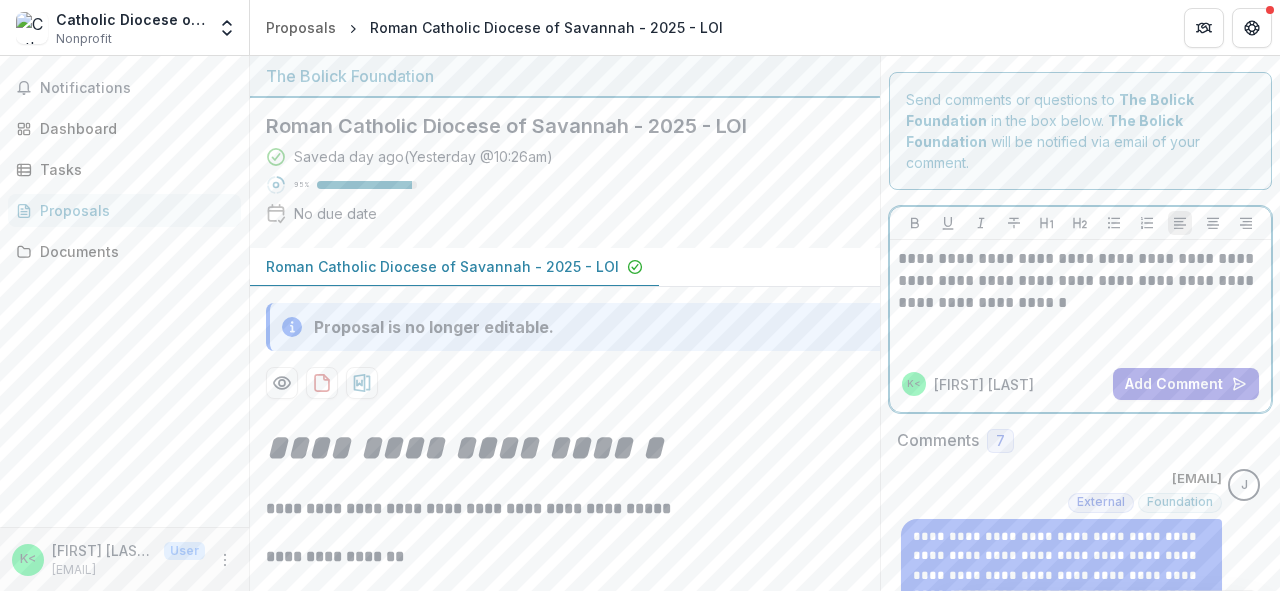 click on "**********" at bounding box center (1081, 281) 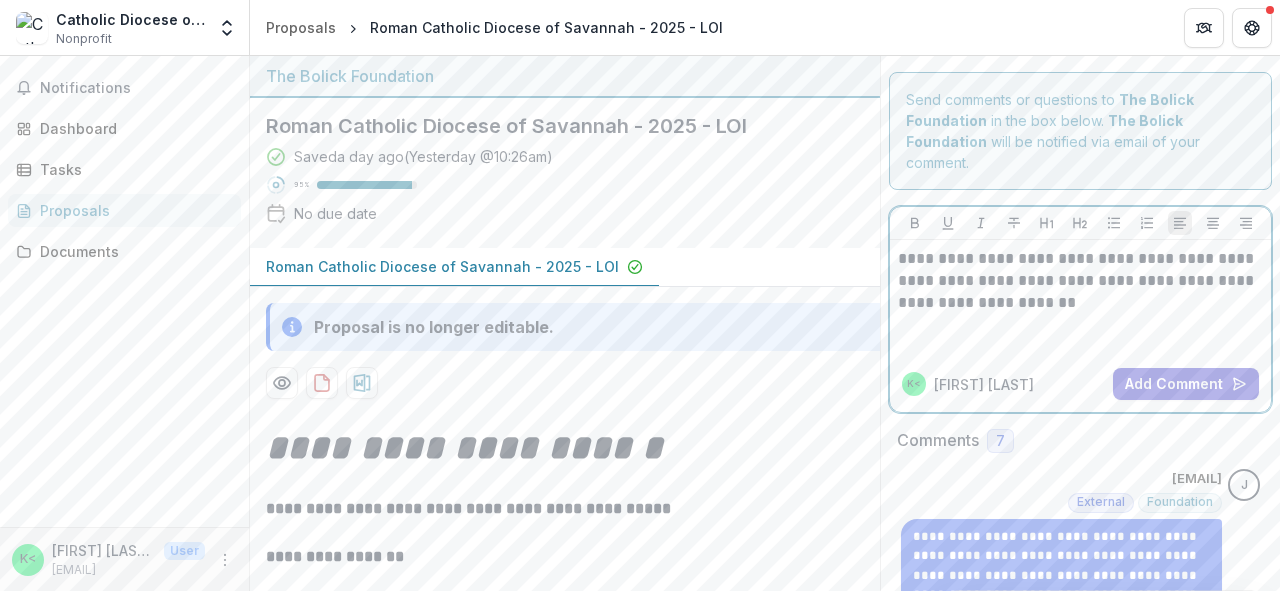 click on "**********" at bounding box center (1081, 281) 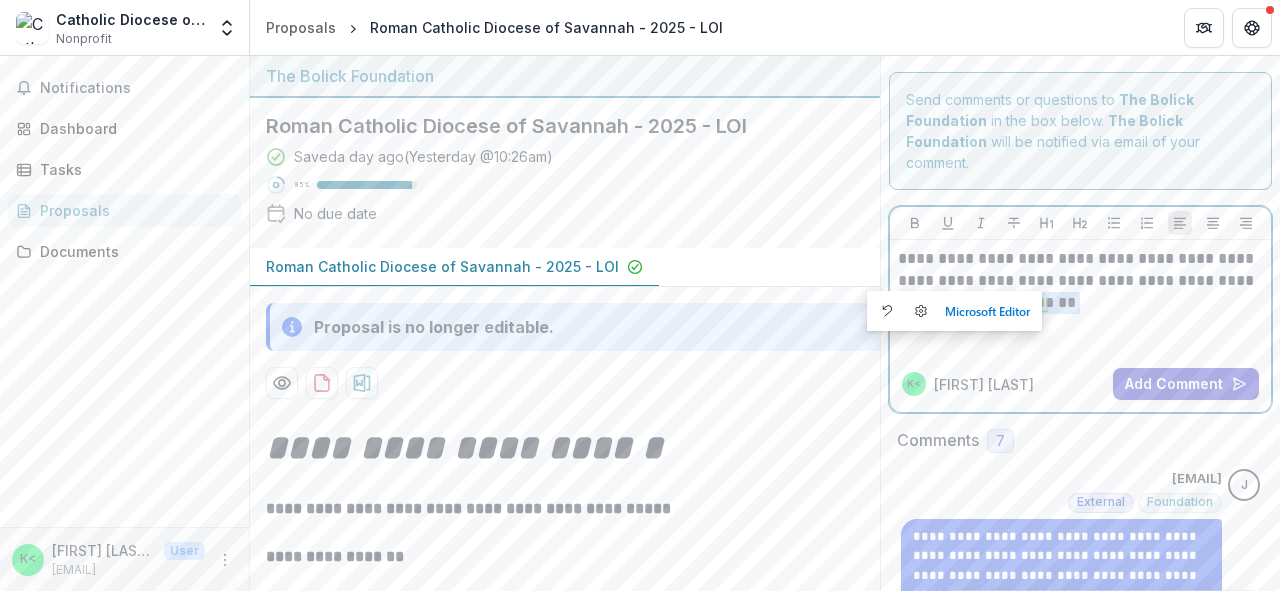 drag, startPoint x: 892, startPoint y: 277, endPoint x: 1102, endPoint y: 282, distance: 210.05951 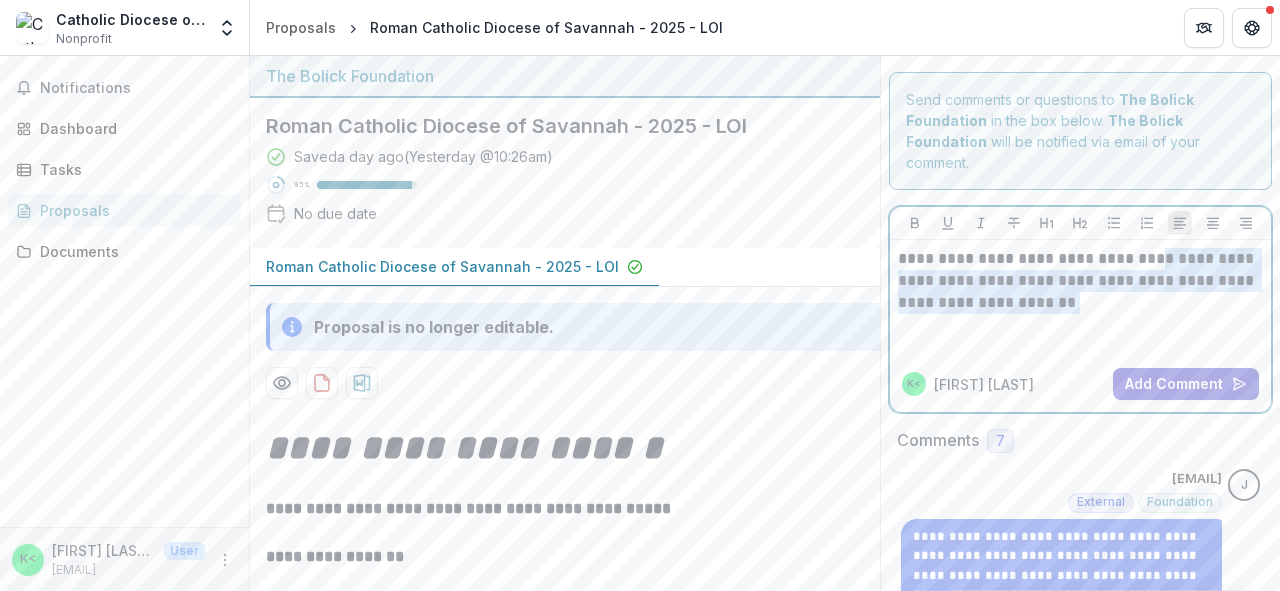 drag, startPoint x: 1130, startPoint y: 235, endPoint x: 1138, endPoint y: 283, distance: 48.6621 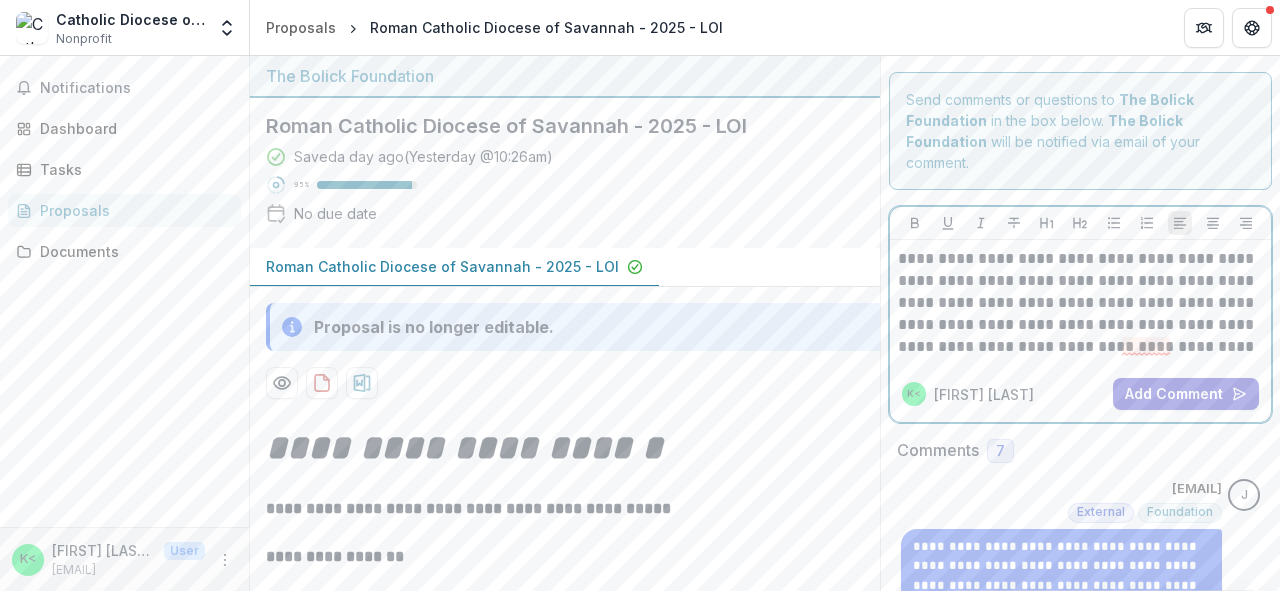 click on "**********" at bounding box center [1081, 303] 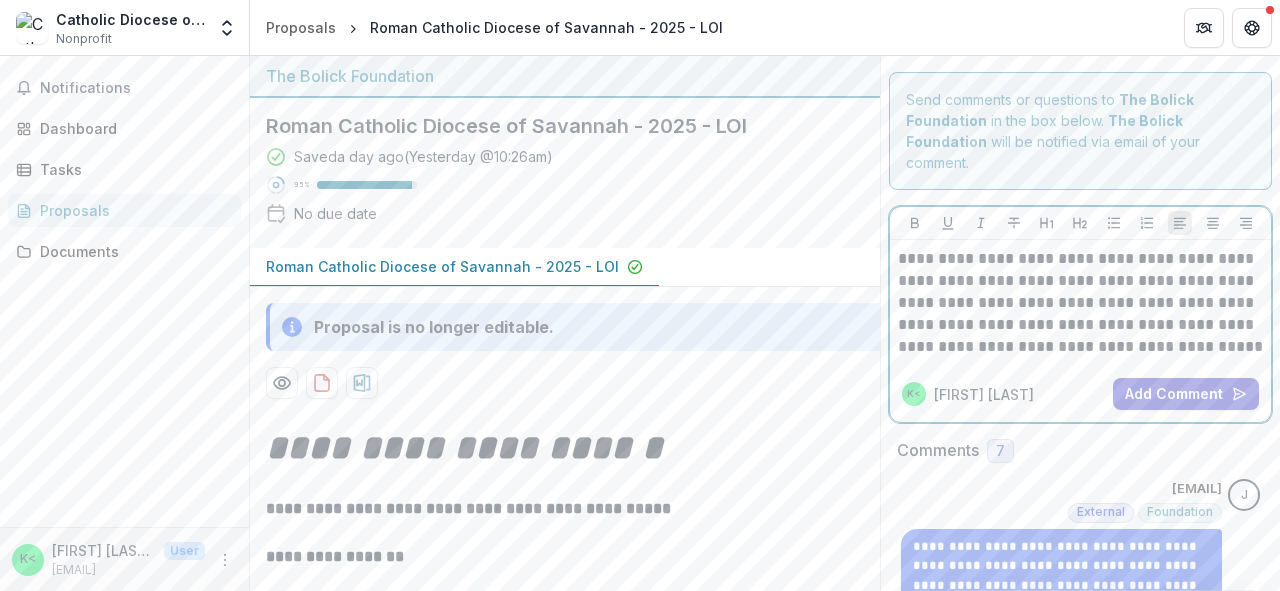 click on "**********" at bounding box center [1081, 303] 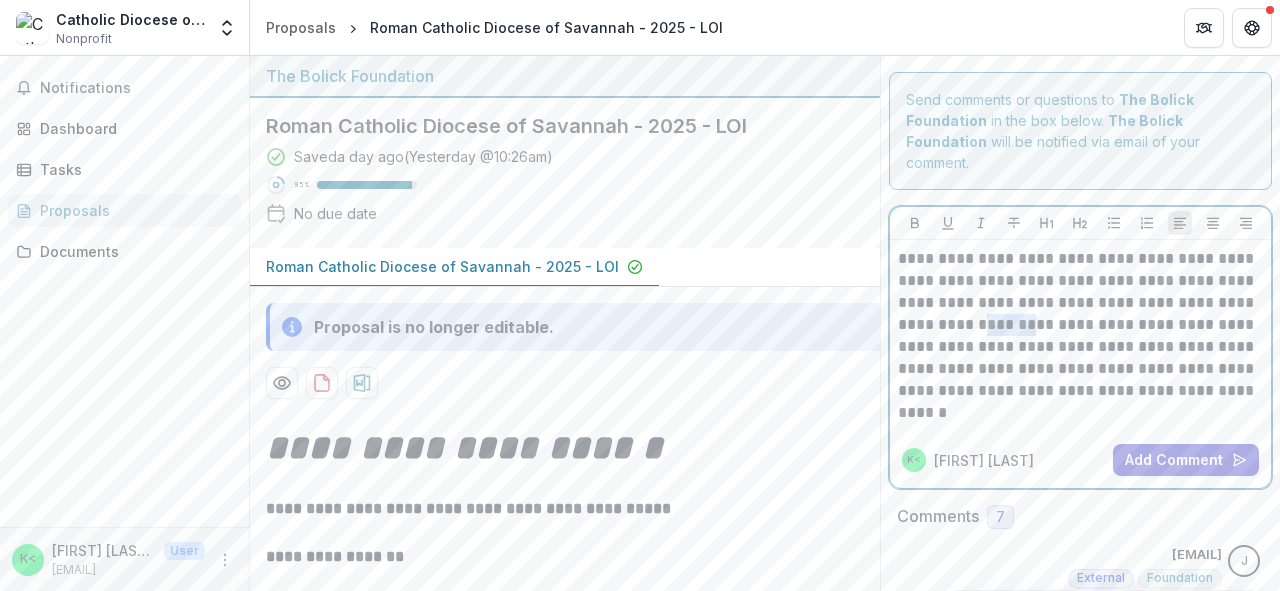 drag, startPoint x: 981, startPoint y: 300, endPoint x: 1019, endPoint y: 298, distance: 38.052597 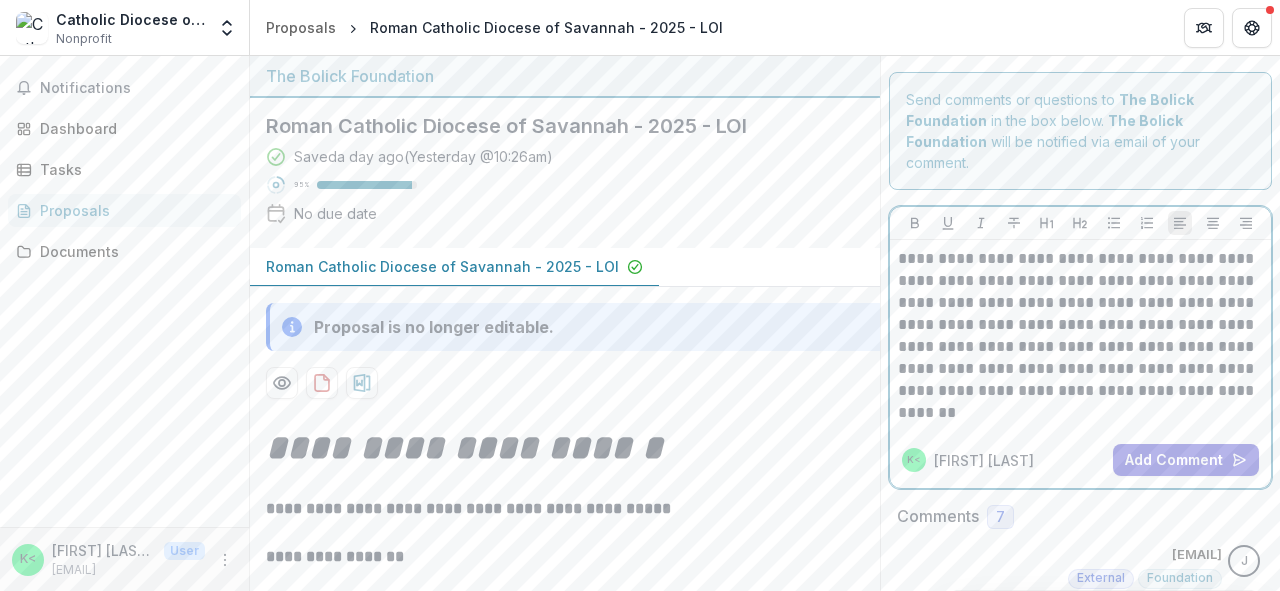 click on "**********" at bounding box center [1081, 336] 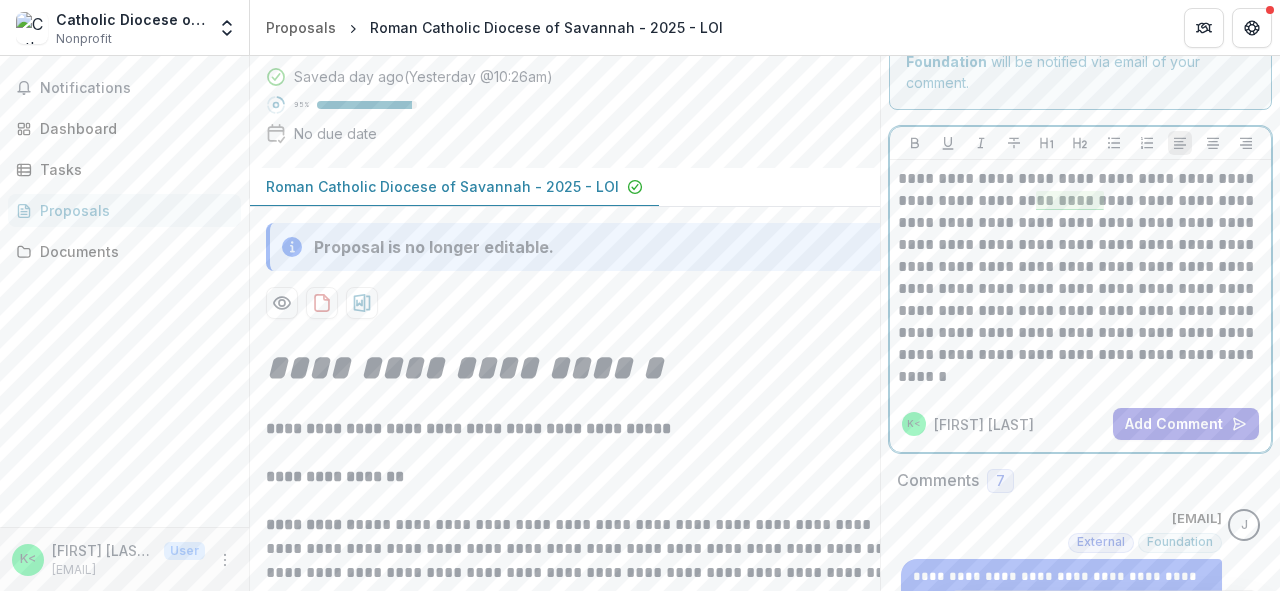 scroll, scrollTop: 80, scrollLeft: 0, axis: vertical 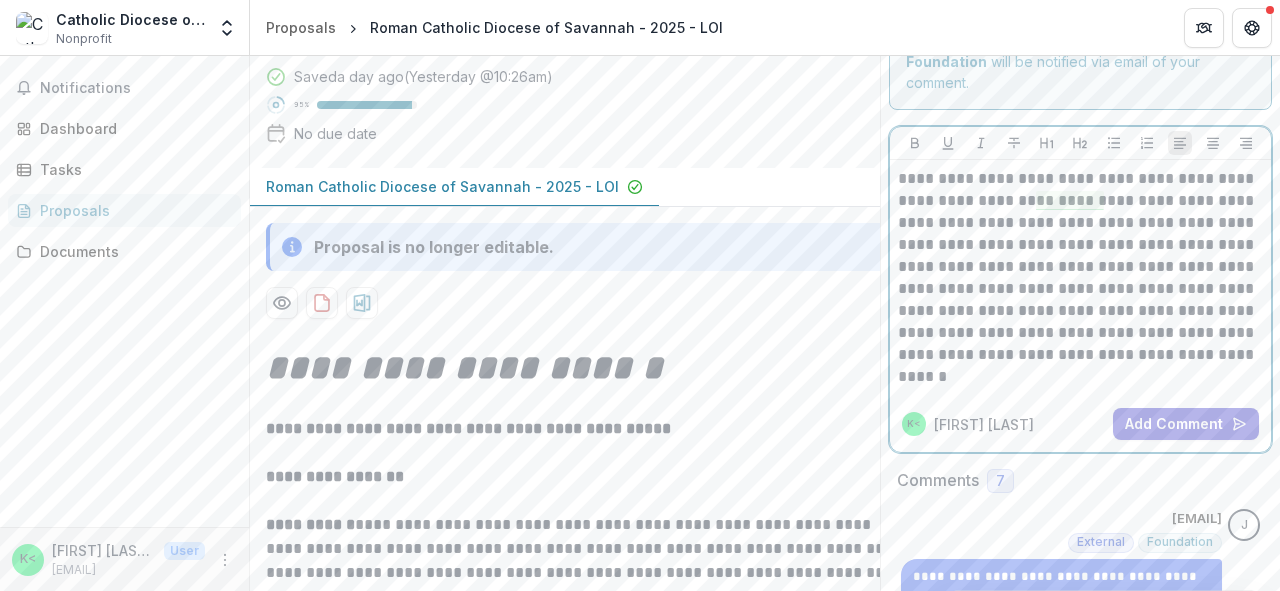 click on "**********" at bounding box center [1081, 278] 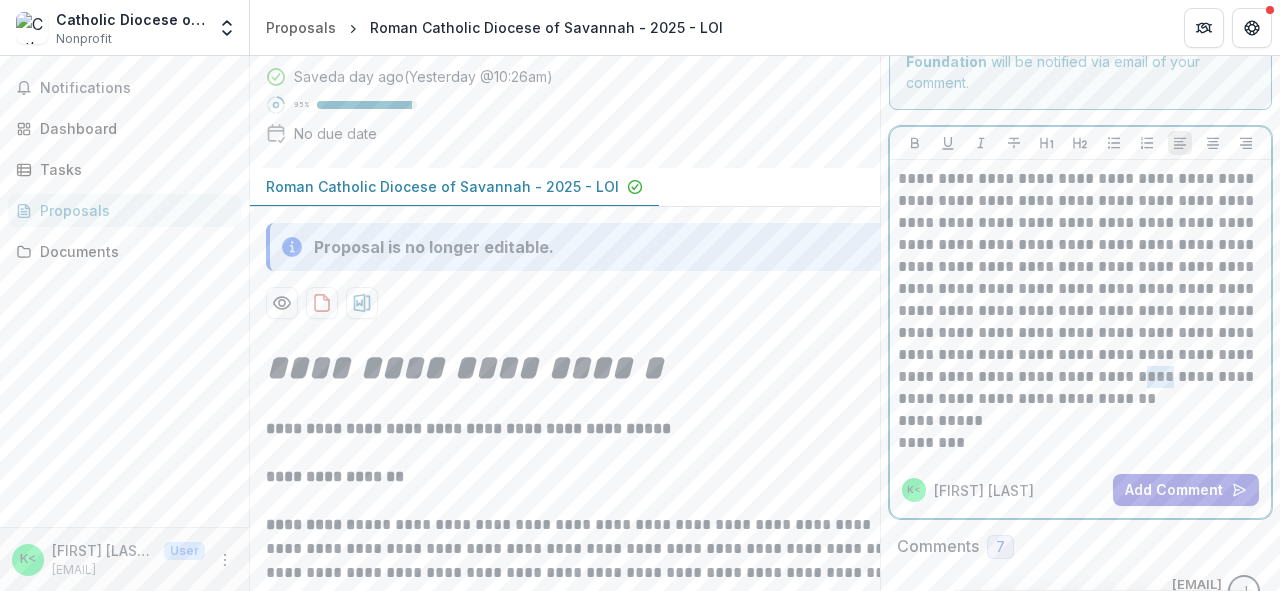 drag, startPoint x: 1168, startPoint y: 353, endPoint x: 1189, endPoint y: 348, distance: 21.587032 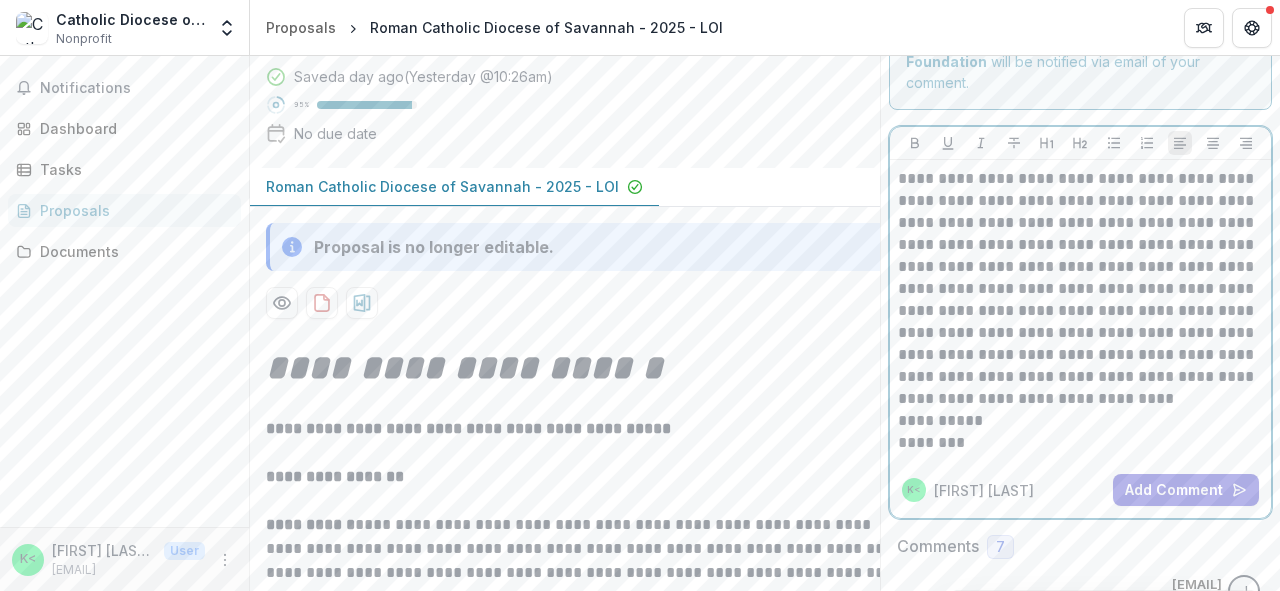click on "**********" at bounding box center [1081, 421] 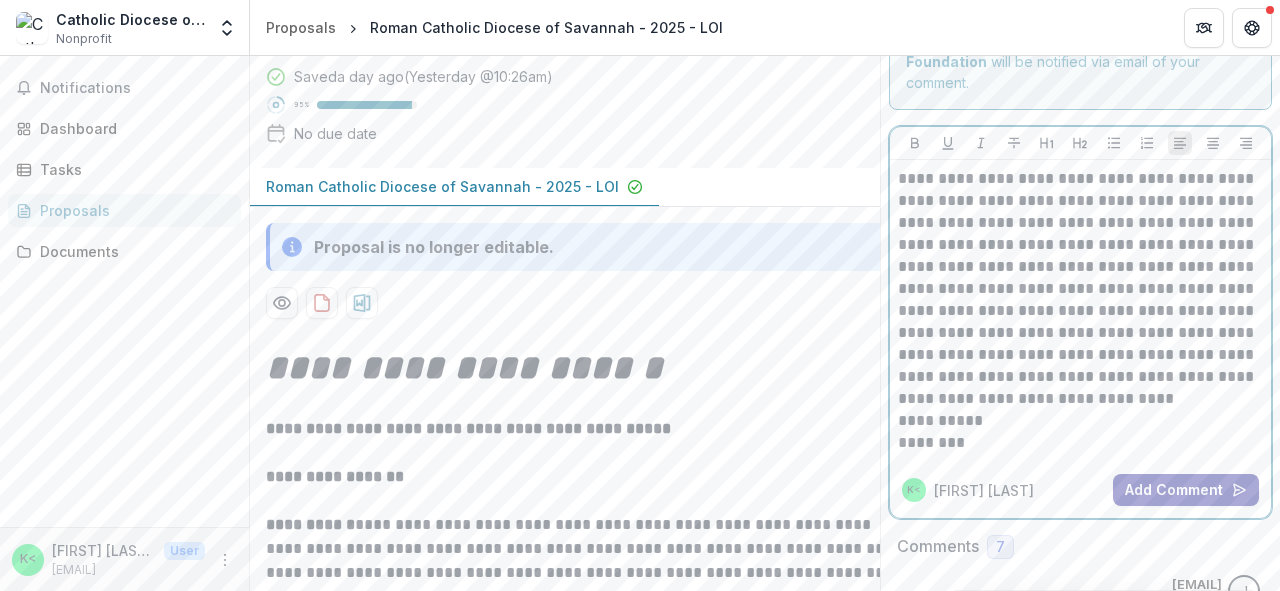 click on "Add Comment" at bounding box center [1186, 490] 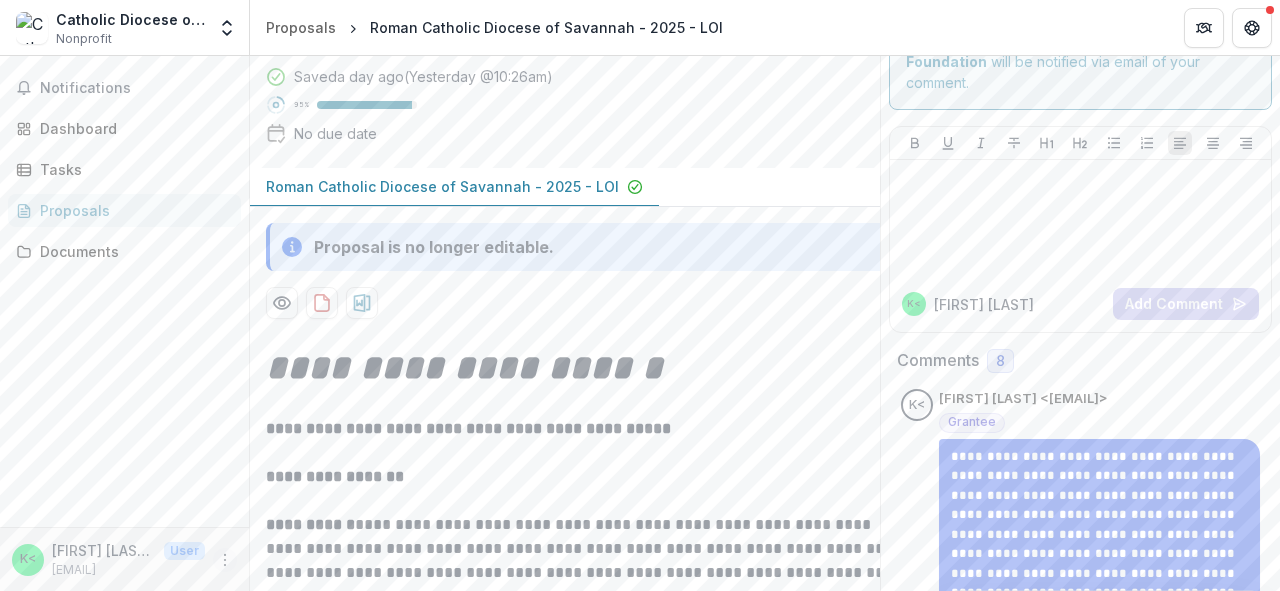 click 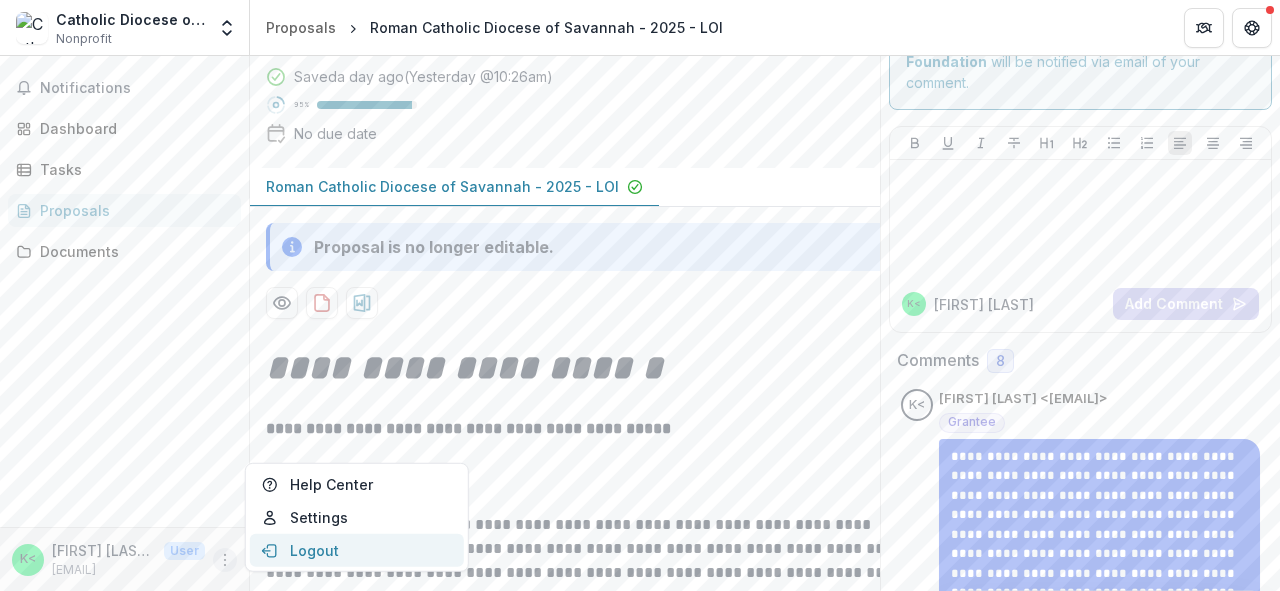 click on "Logout" at bounding box center (357, 550) 